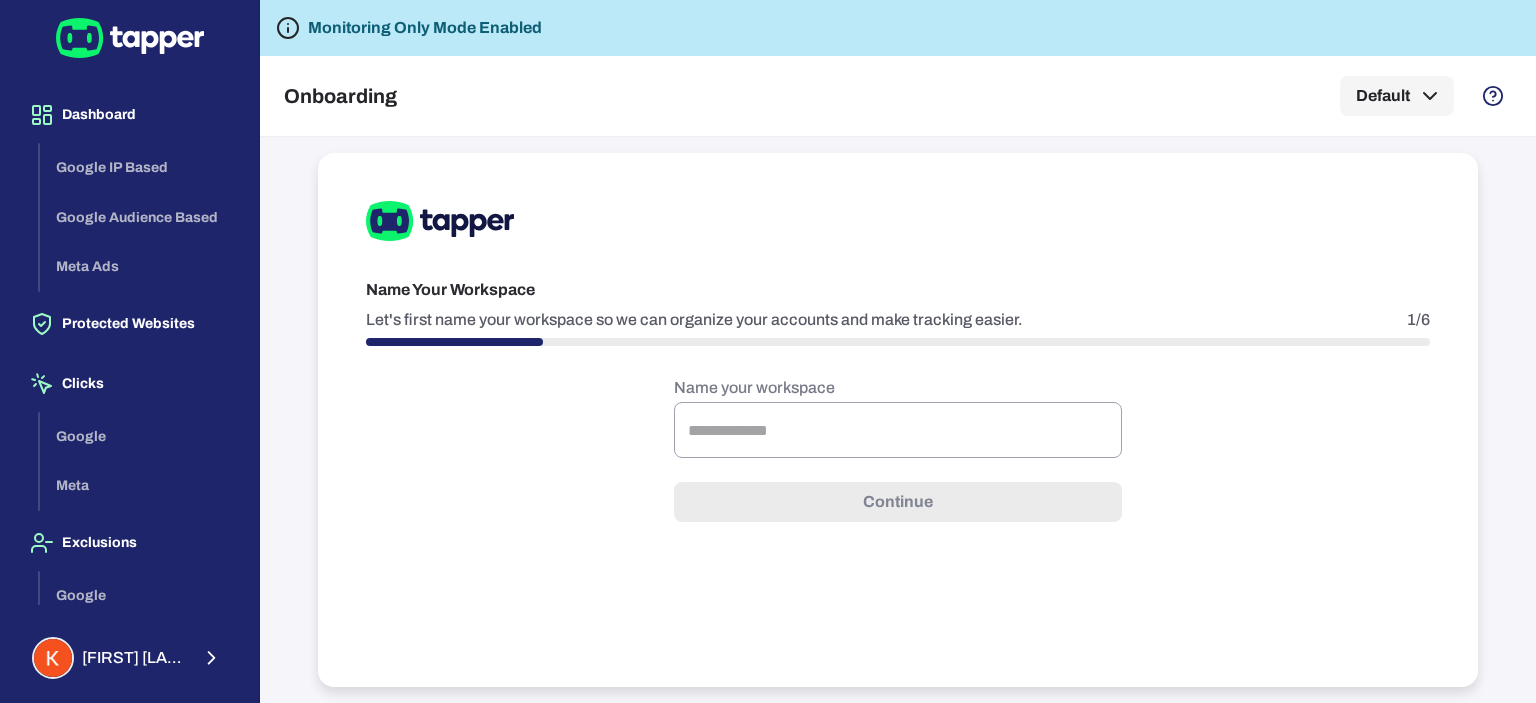 scroll, scrollTop: 0, scrollLeft: 0, axis: both 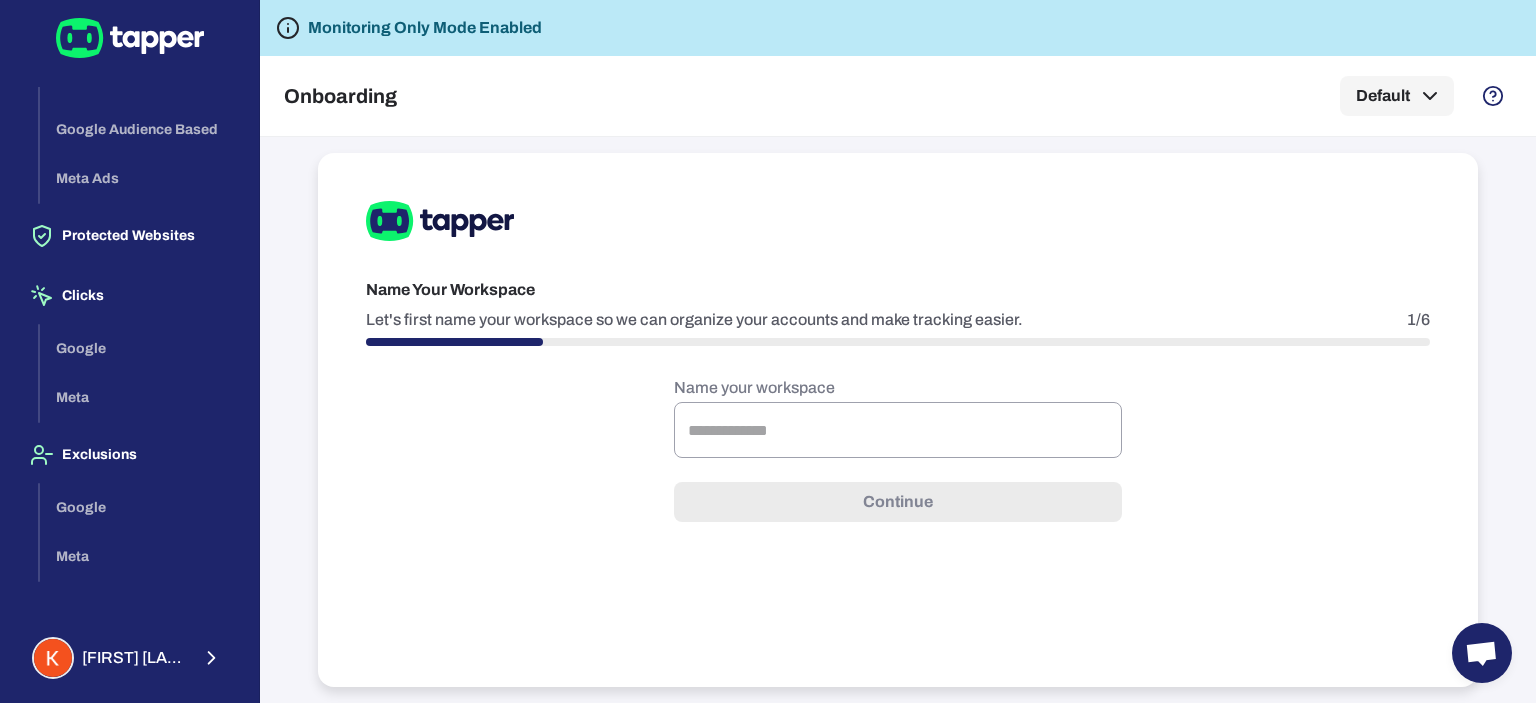 click on "Google Meta" at bounding box center [141, 373] 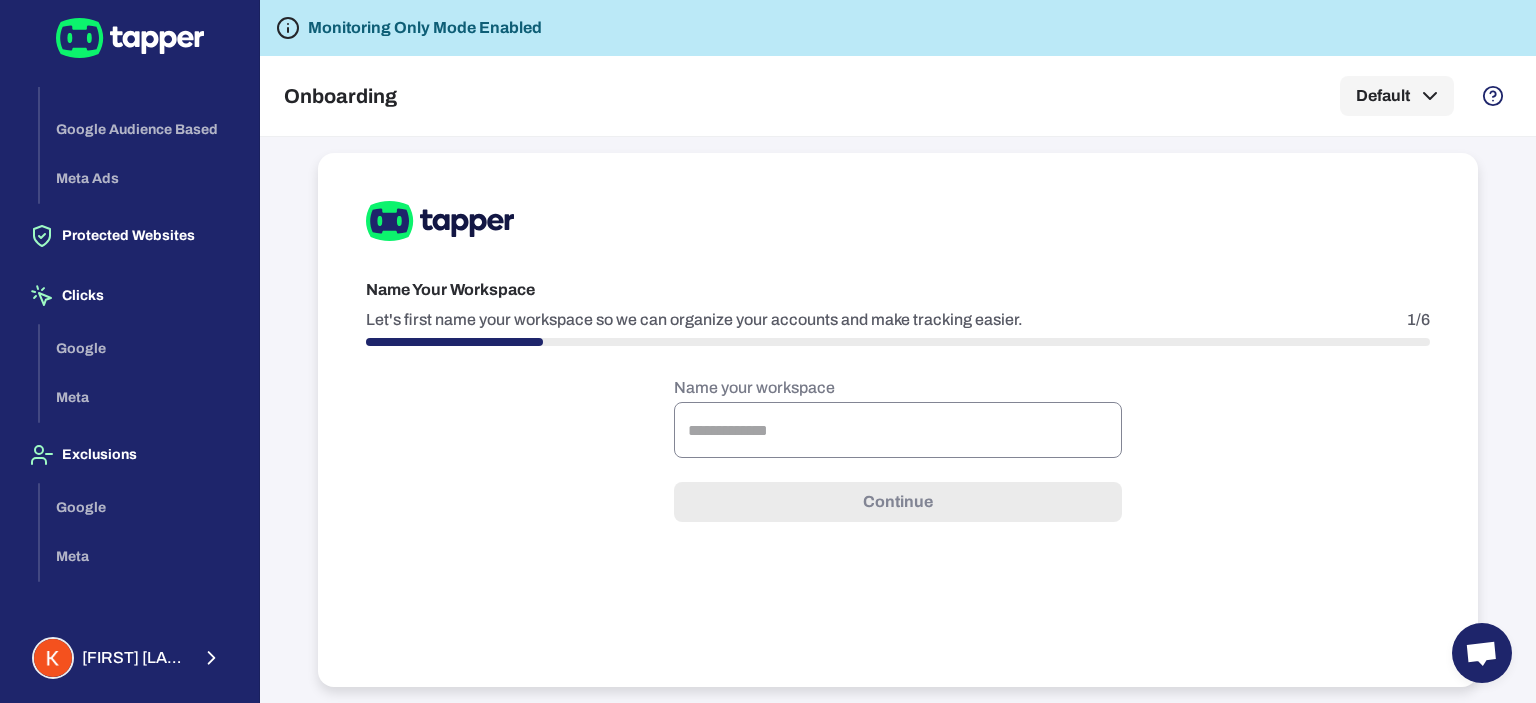 click at bounding box center [898, 430] 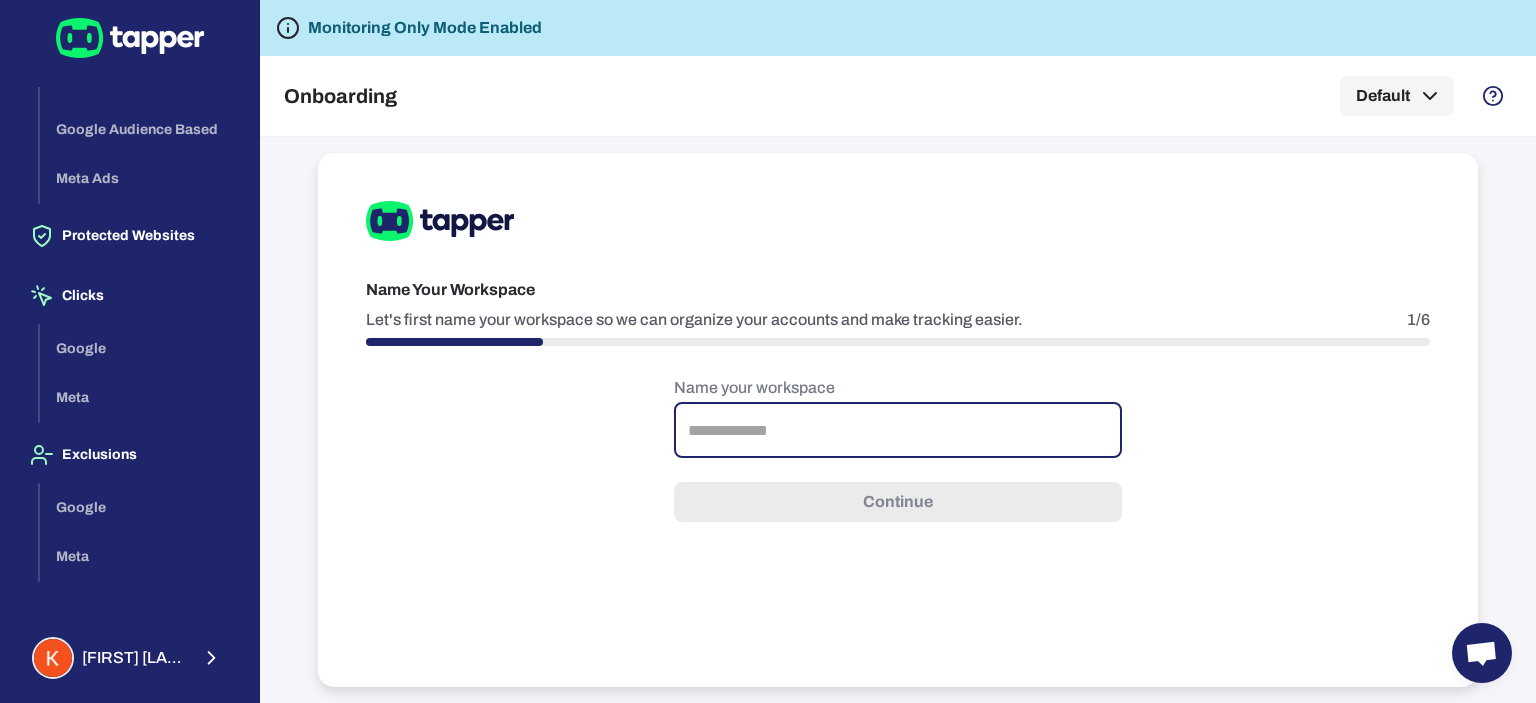 click at bounding box center [898, 430] 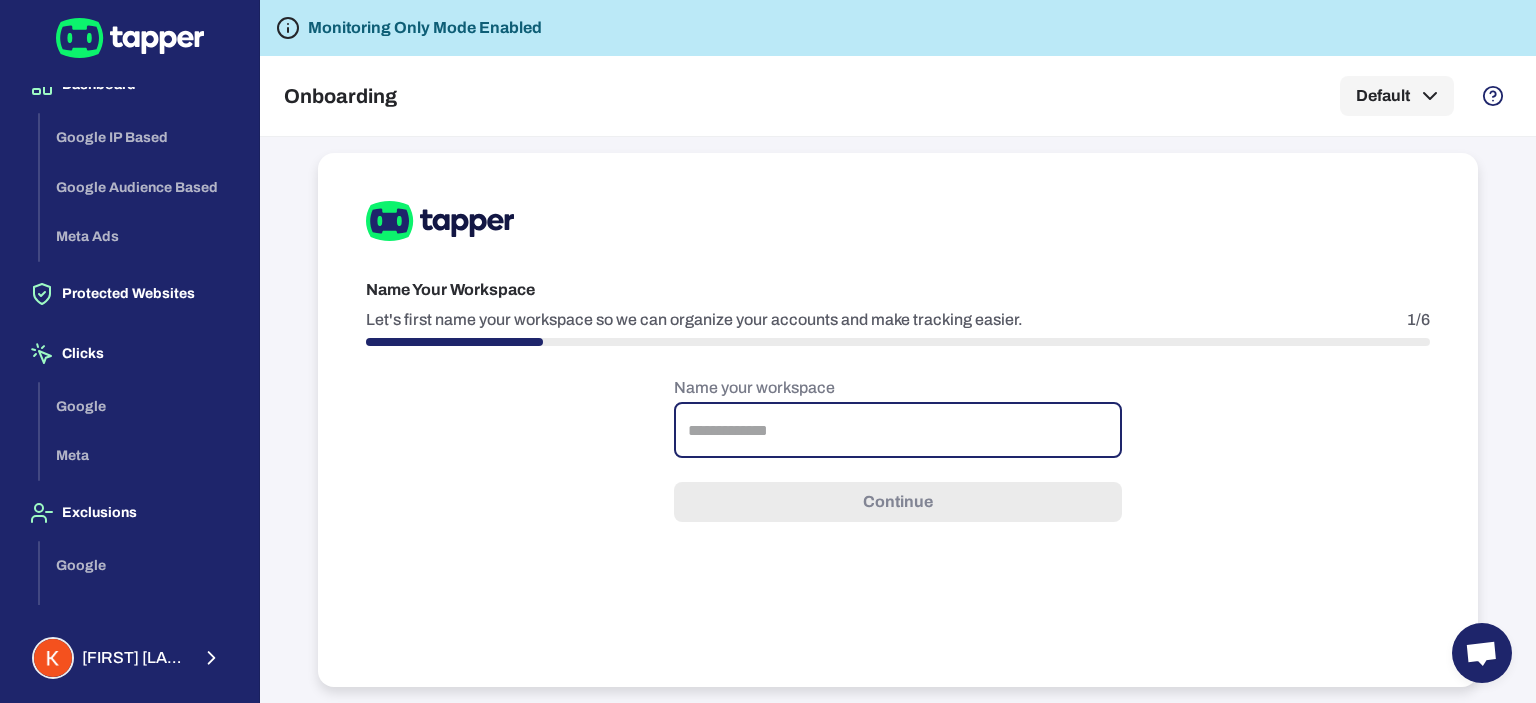 scroll, scrollTop: 0, scrollLeft: 0, axis: both 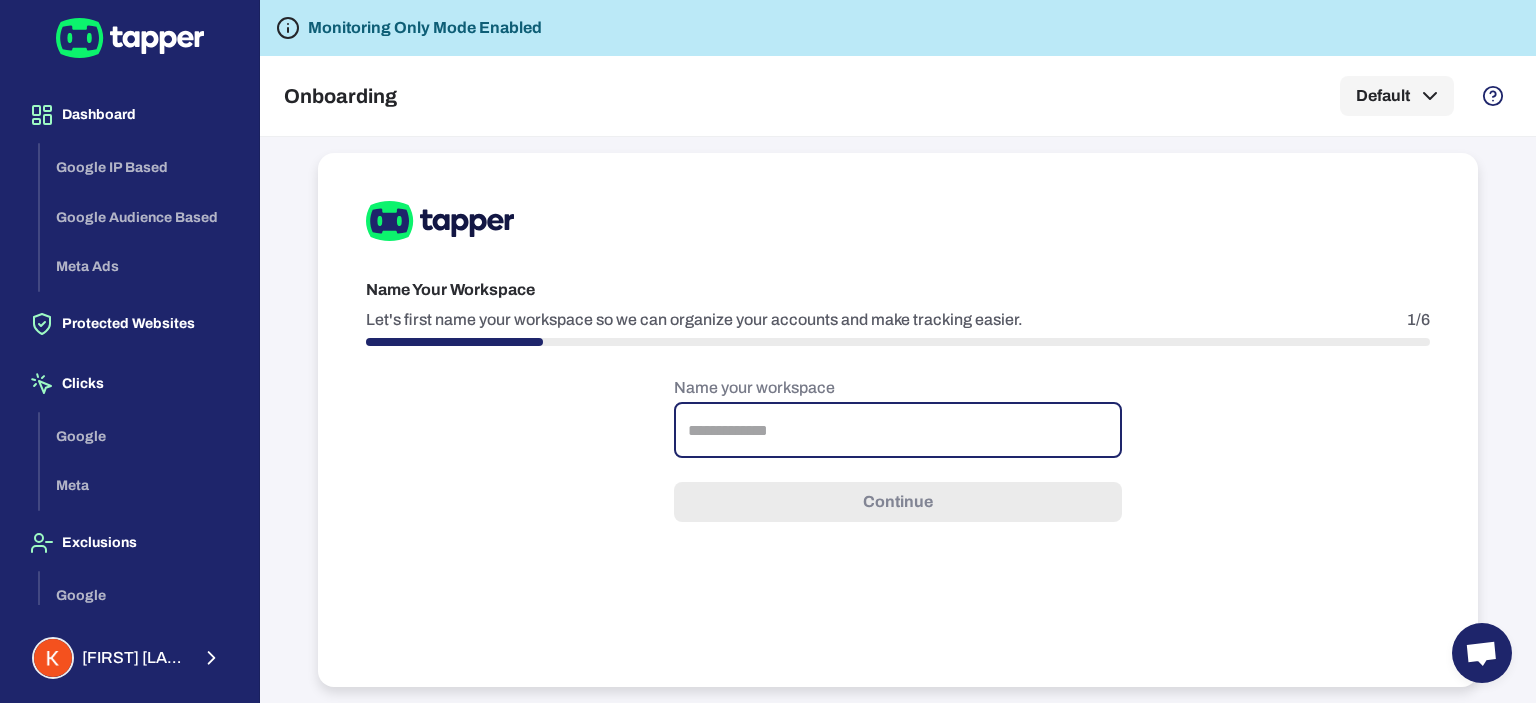 click at bounding box center (898, 430) 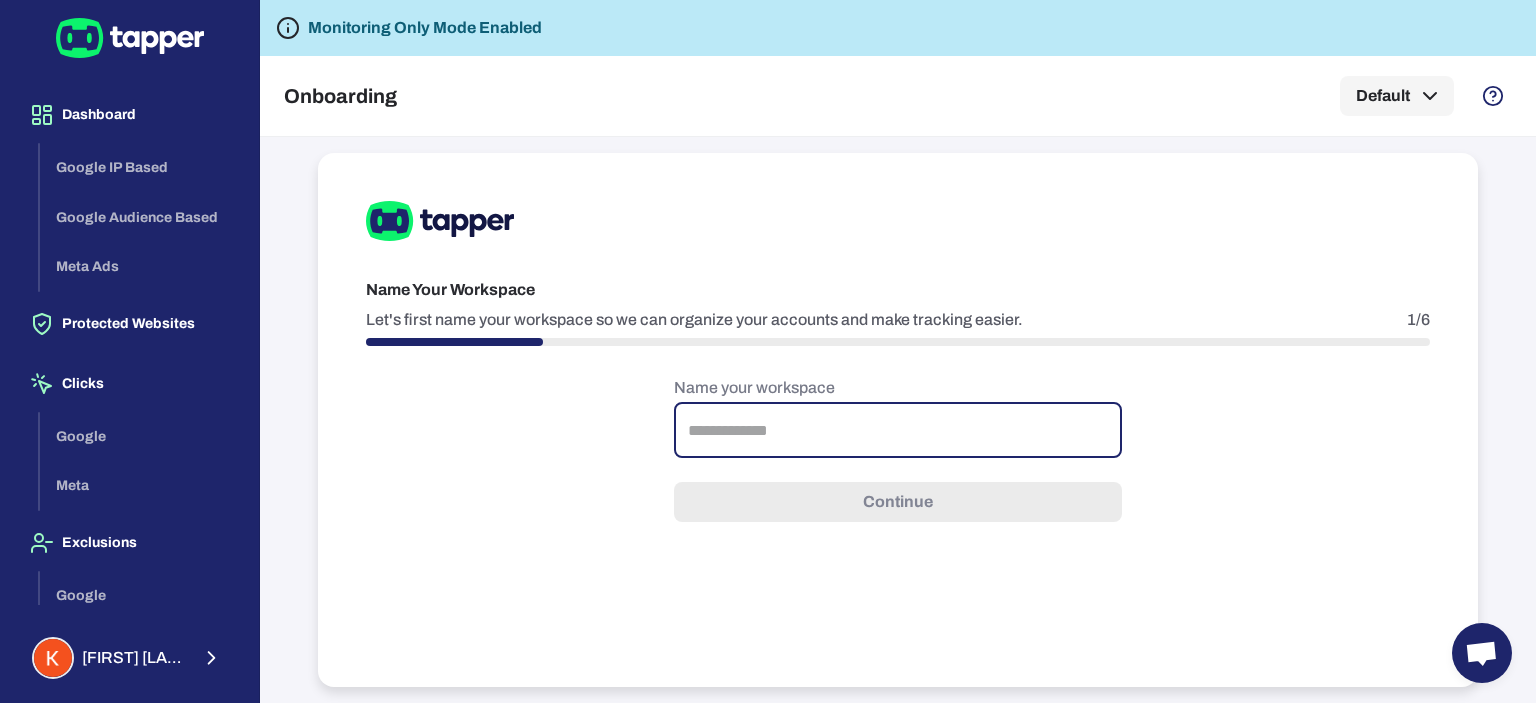 type on "*" 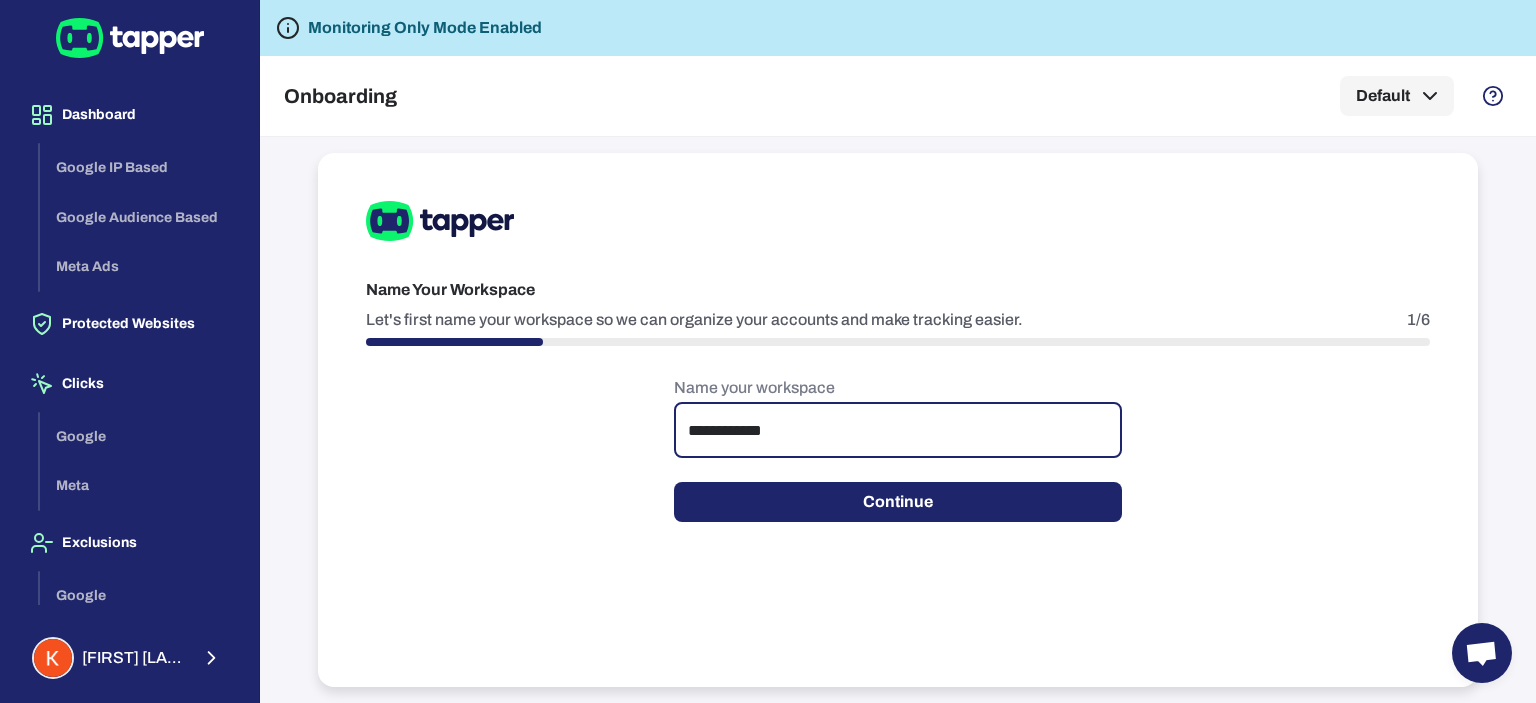 type on "**********" 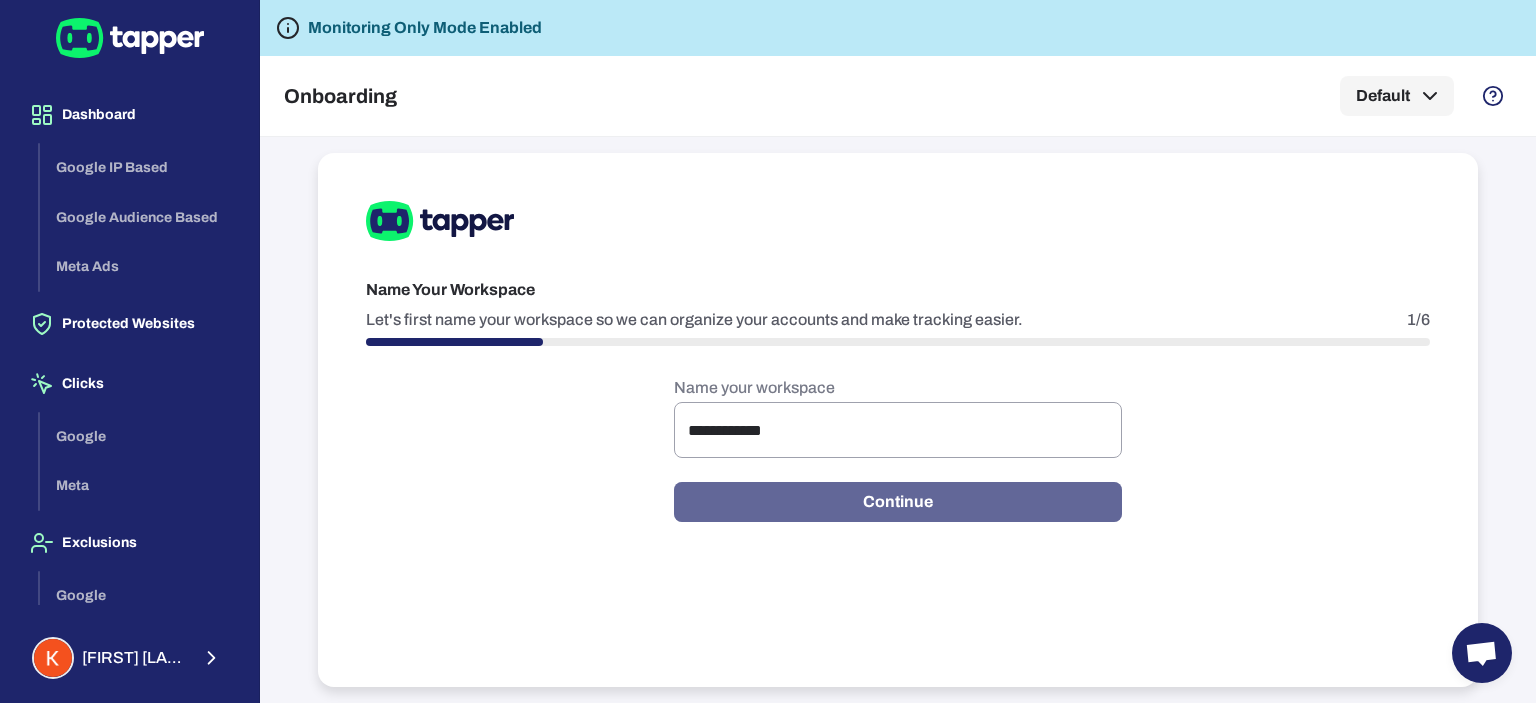 click on "Continue" at bounding box center [898, 502] 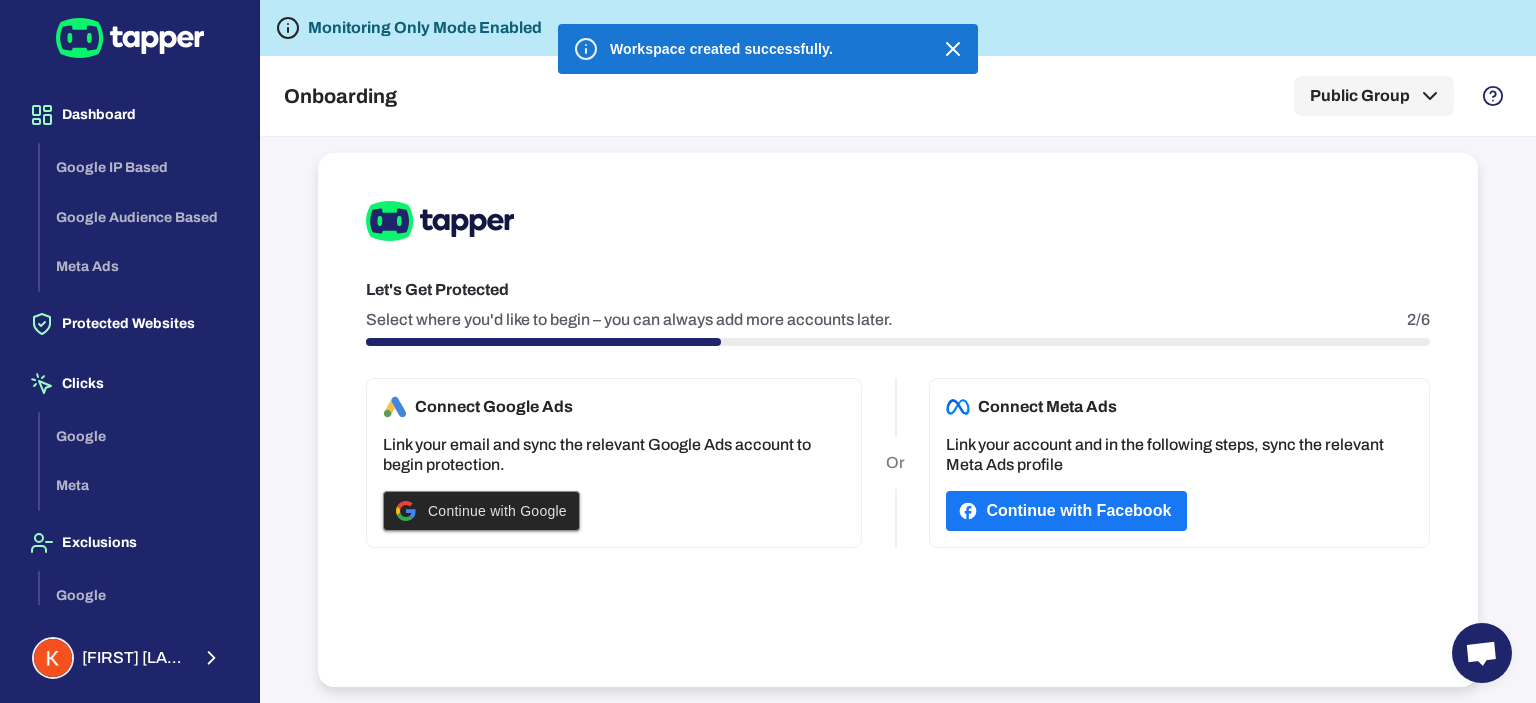 click on "Continue with Google" at bounding box center (497, 511) 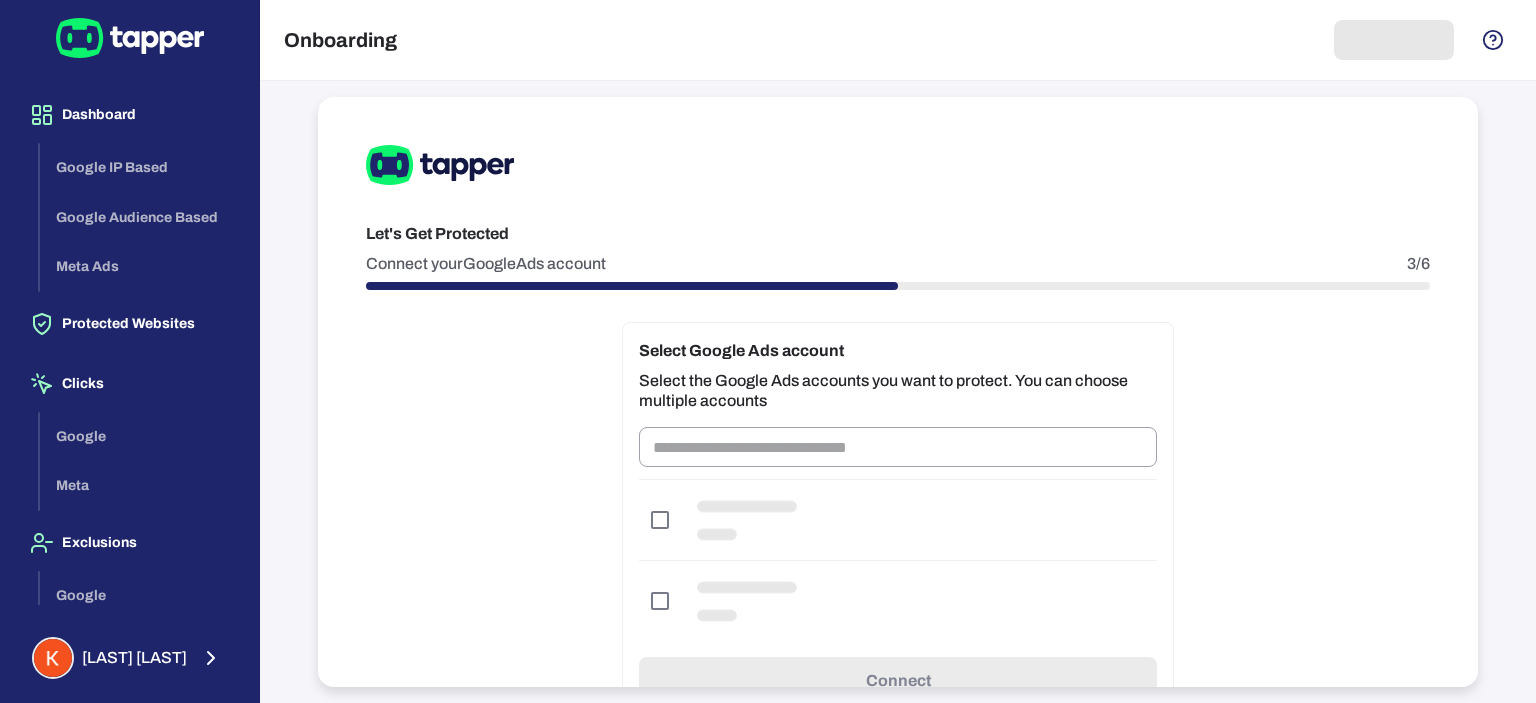scroll, scrollTop: 0, scrollLeft: 0, axis: both 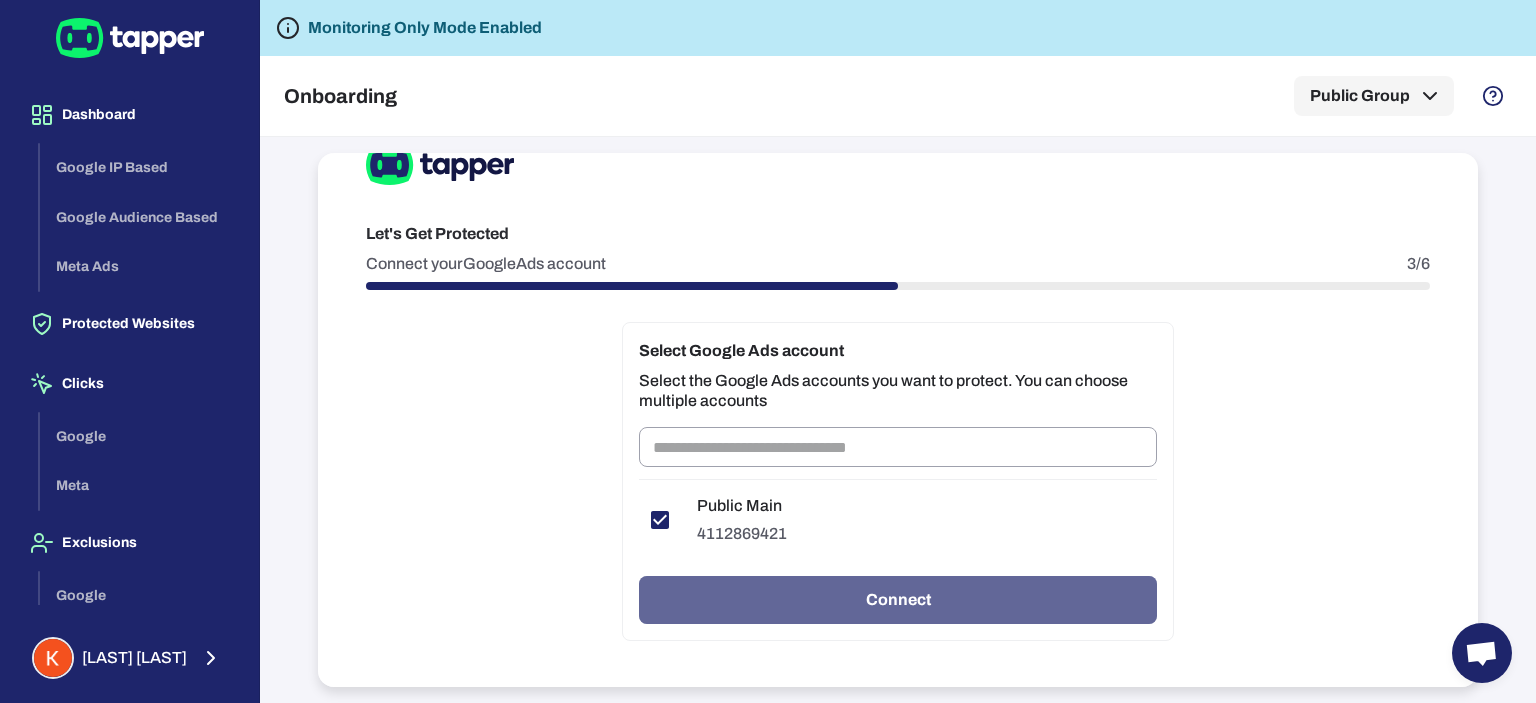 click on "Connect" at bounding box center (898, 600) 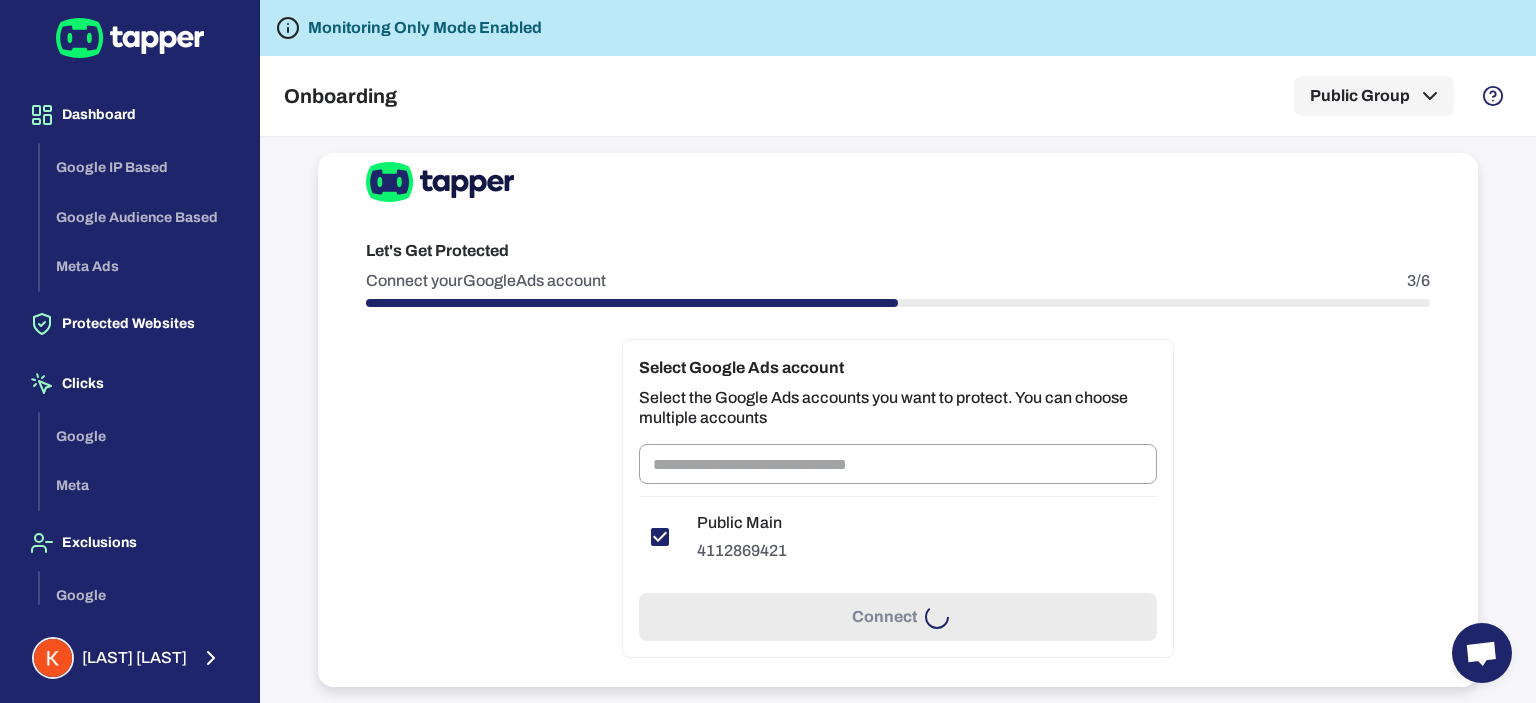 scroll, scrollTop: 56, scrollLeft: 0, axis: vertical 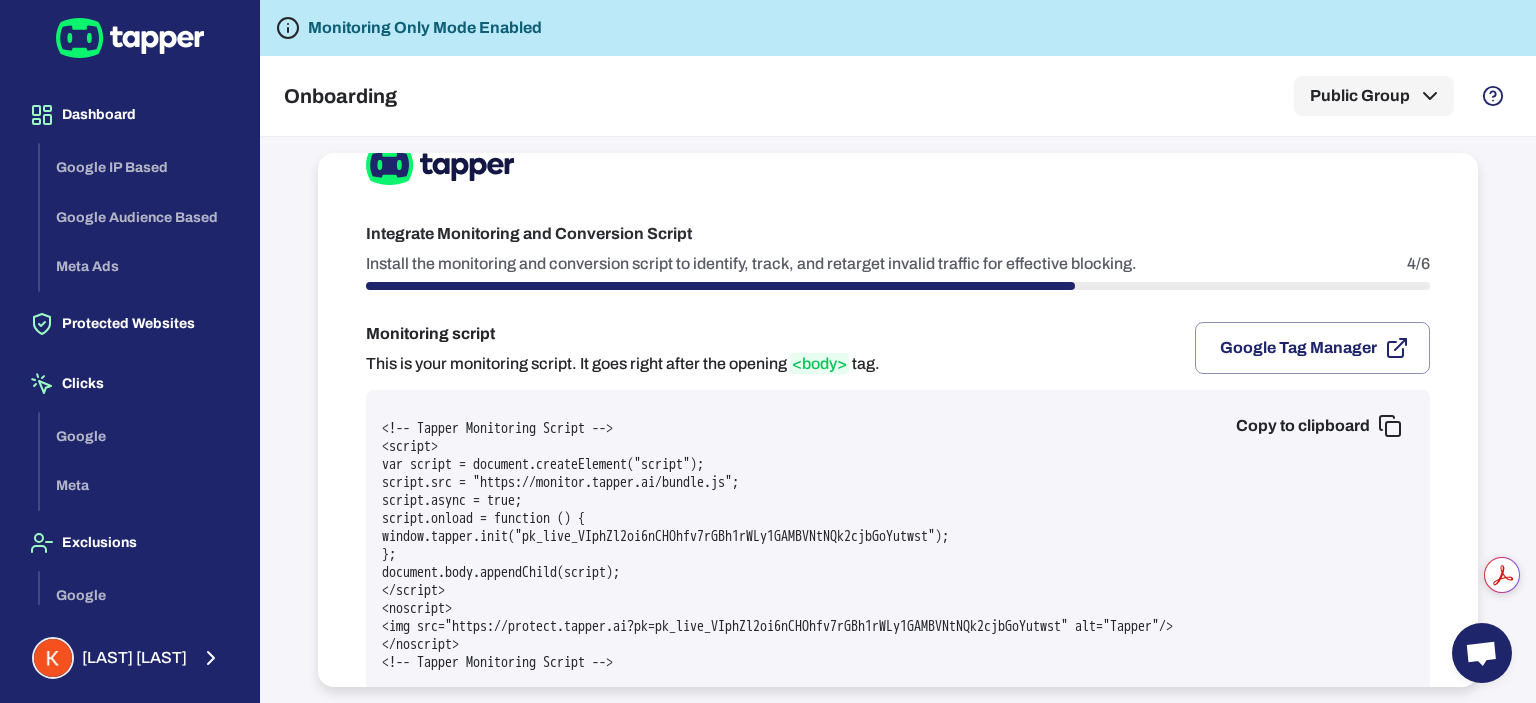 click on "Google Meta" at bounding box center (141, 461) 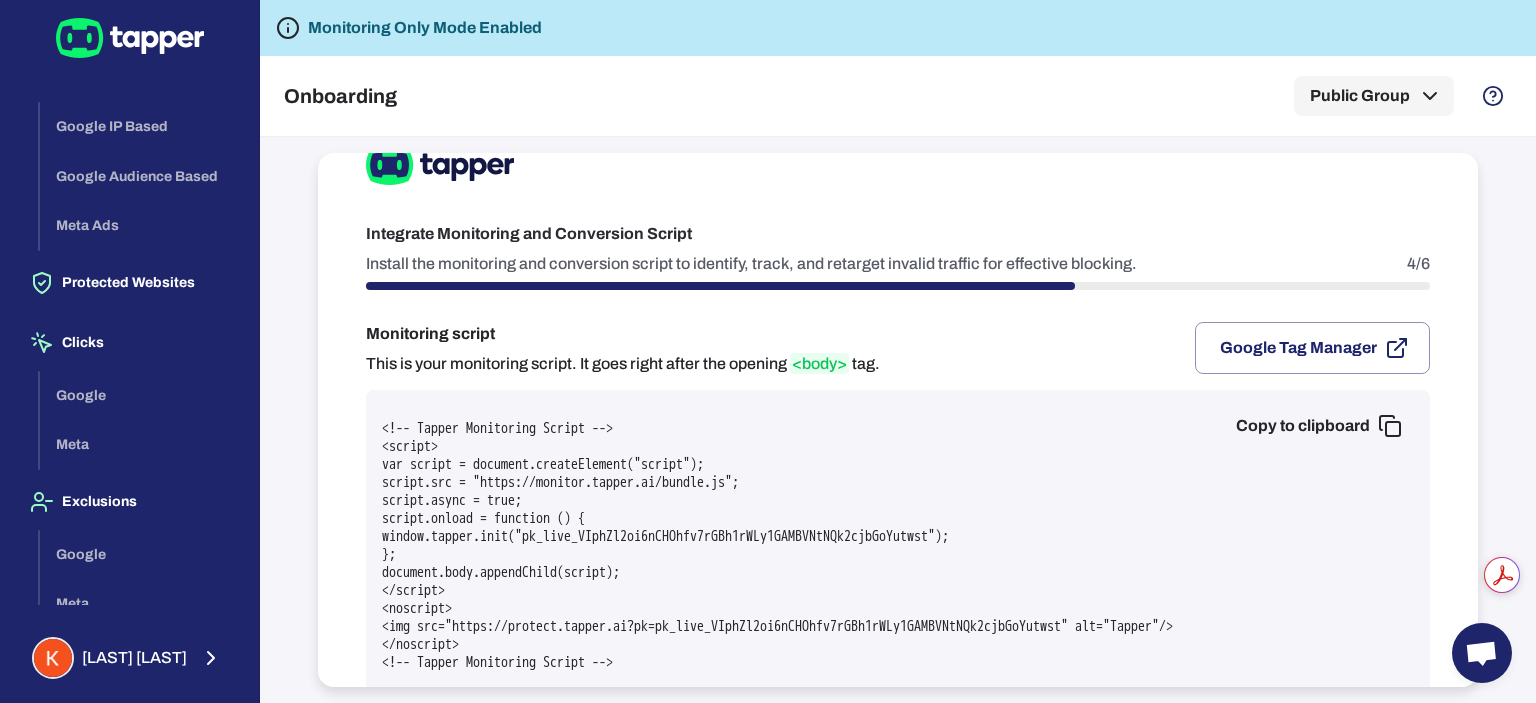 scroll, scrollTop: 37, scrollLeft: 0, axis: vertical 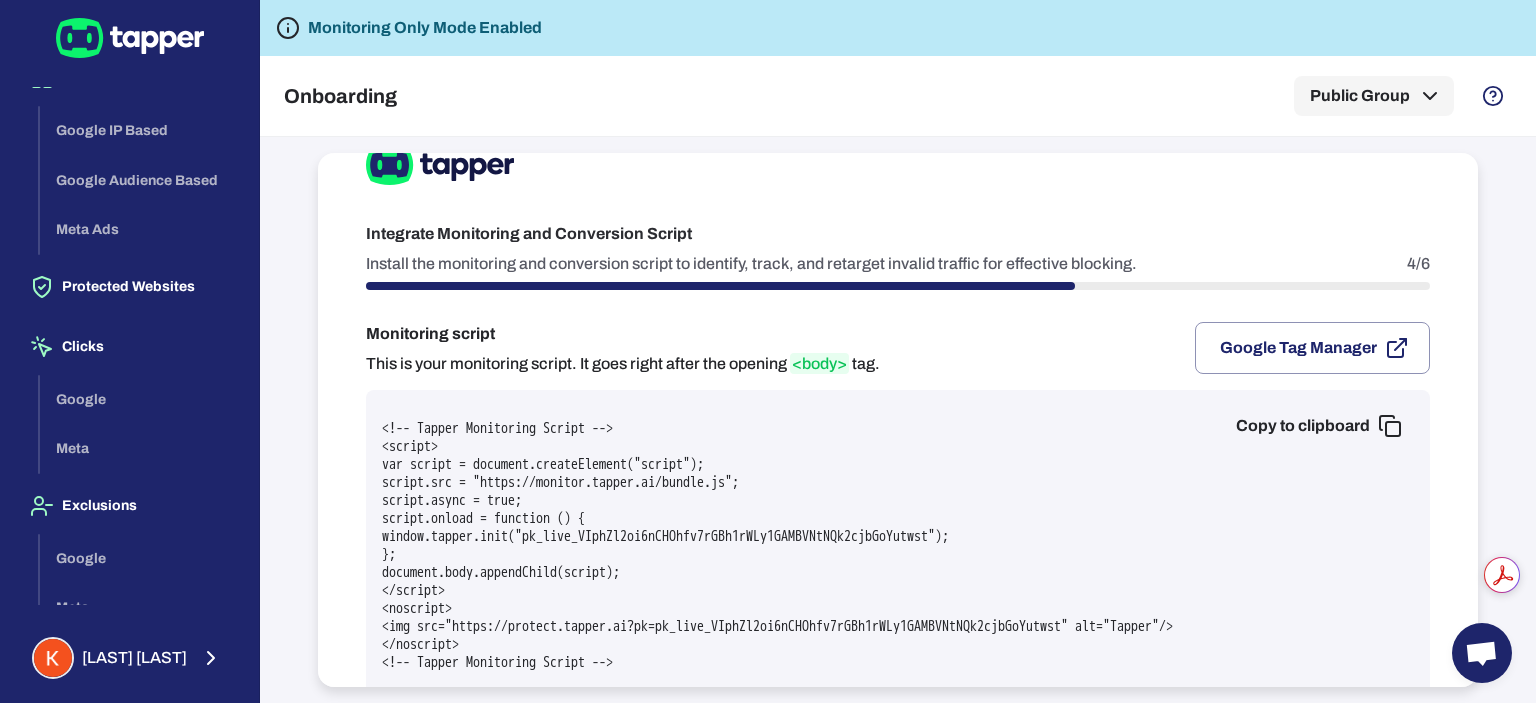 click on "Google Meta" at bounding box center [141, 424] 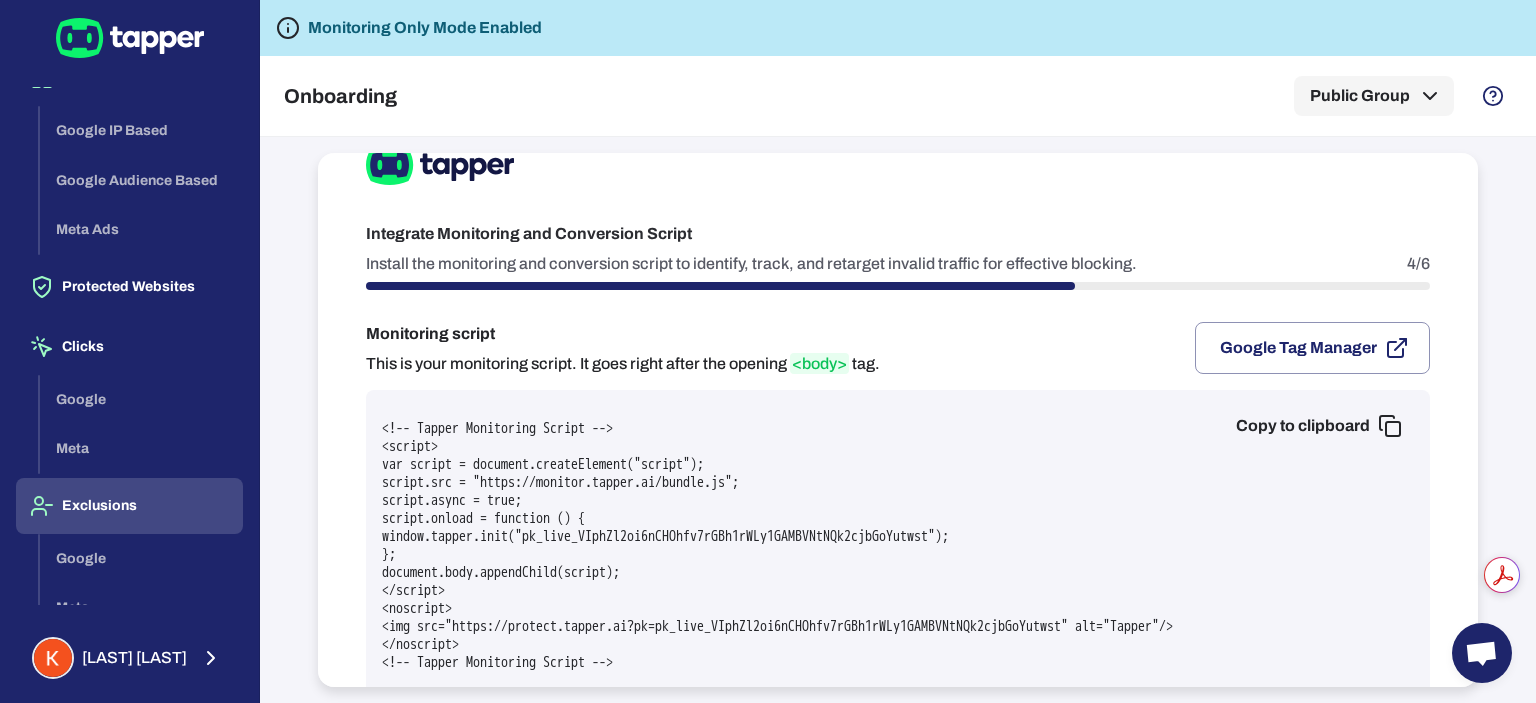 click on "Exclusions" at bounding box center (129, 506) 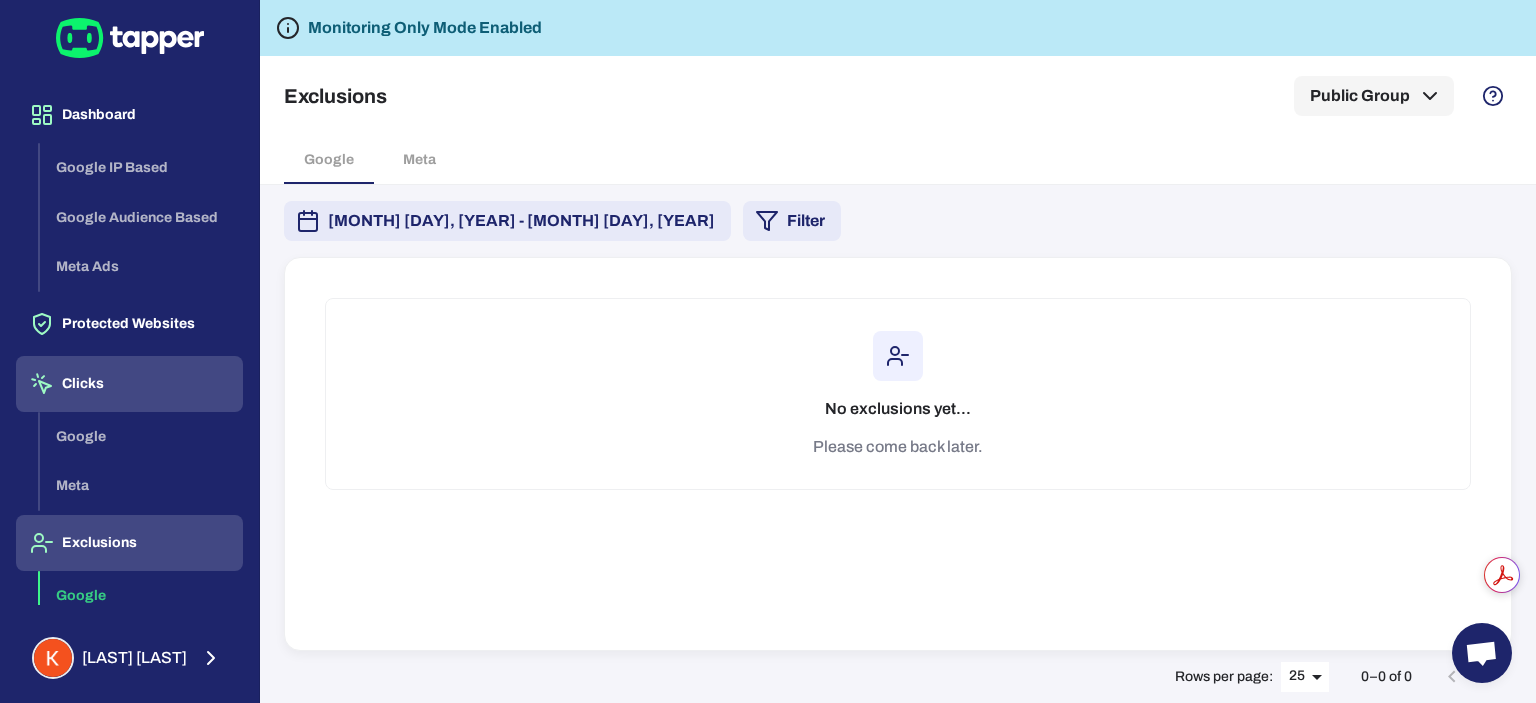 click on "Clicks" at bounding box center [129, 384] 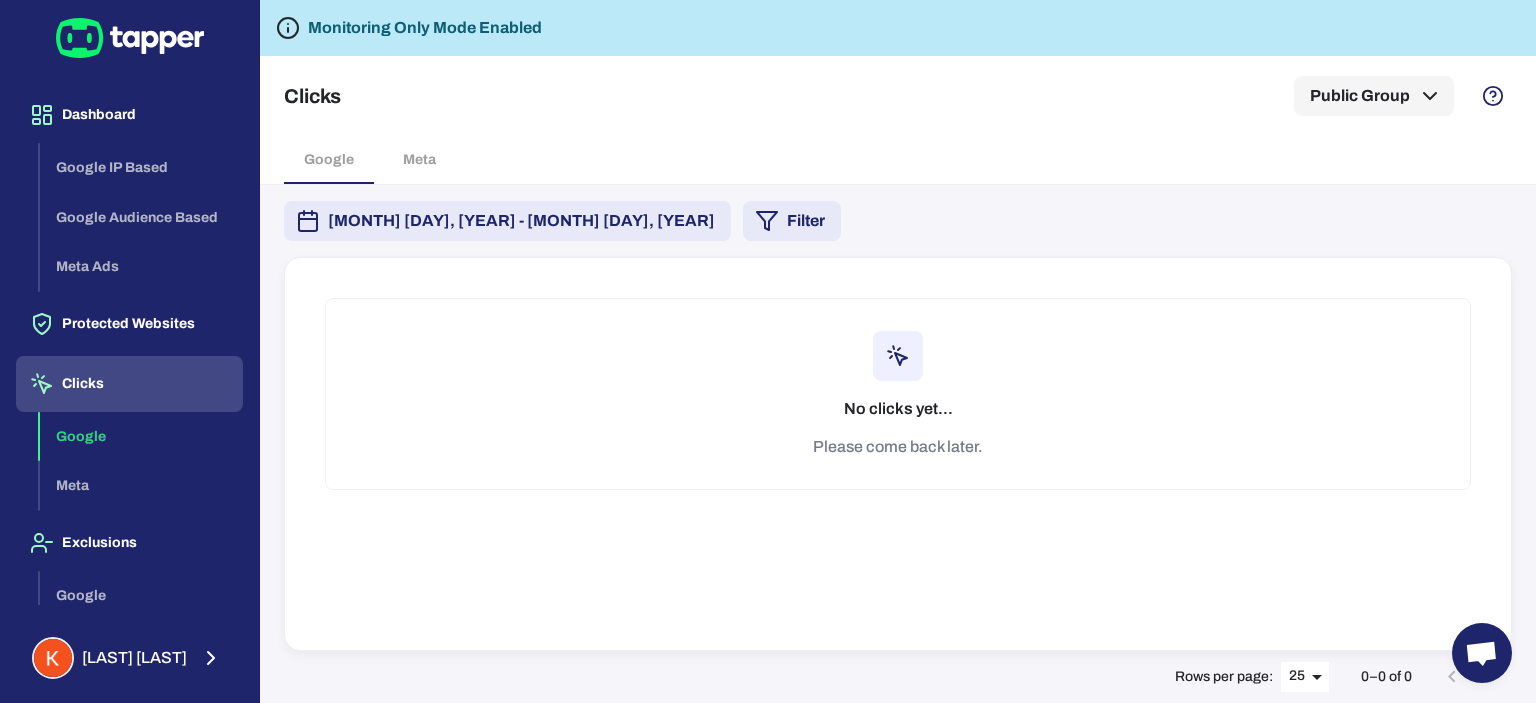 click on "Google Meta" at bounding box center (141, 461) 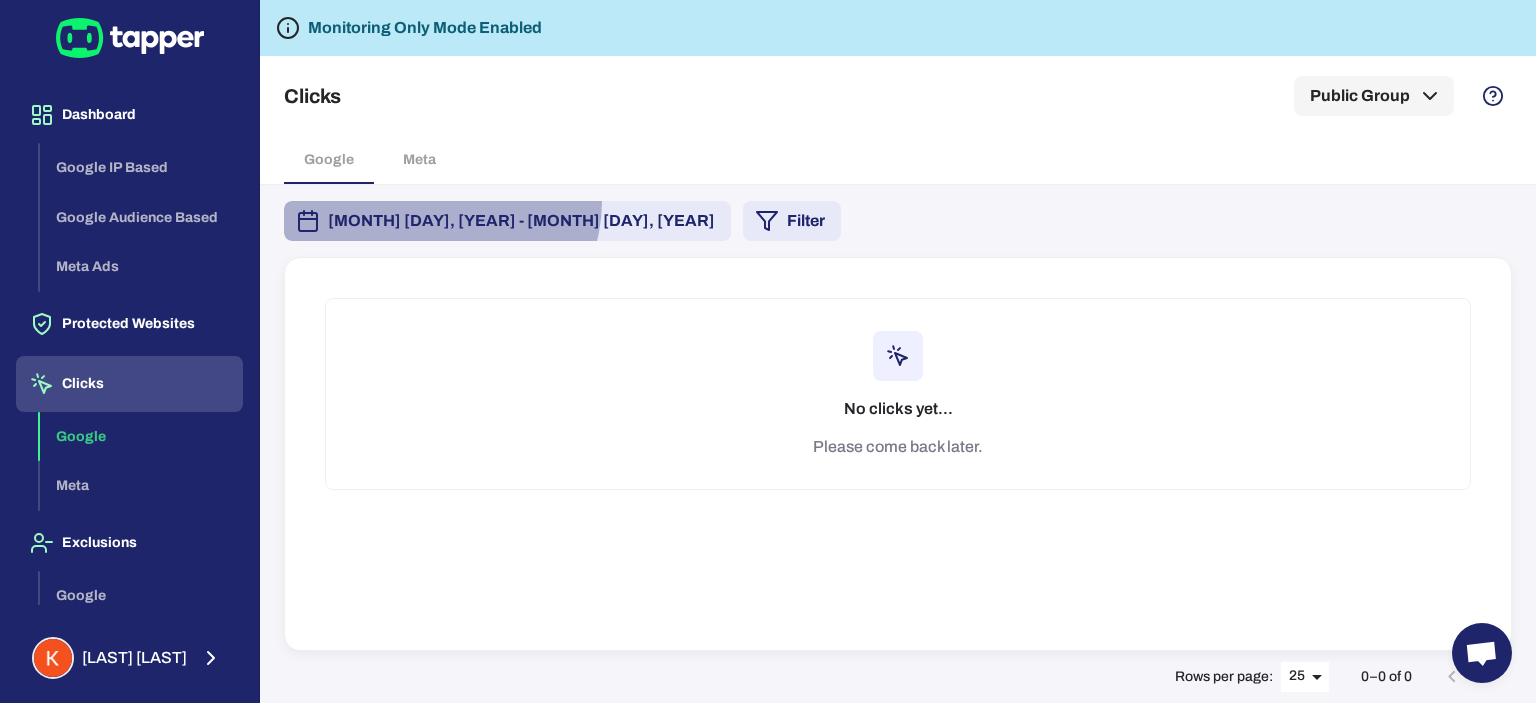 click on "[MONTH] [DAY], [YEAR] - [MONTH] [DAY], [YEAR]" at bounding box center [507, 221] 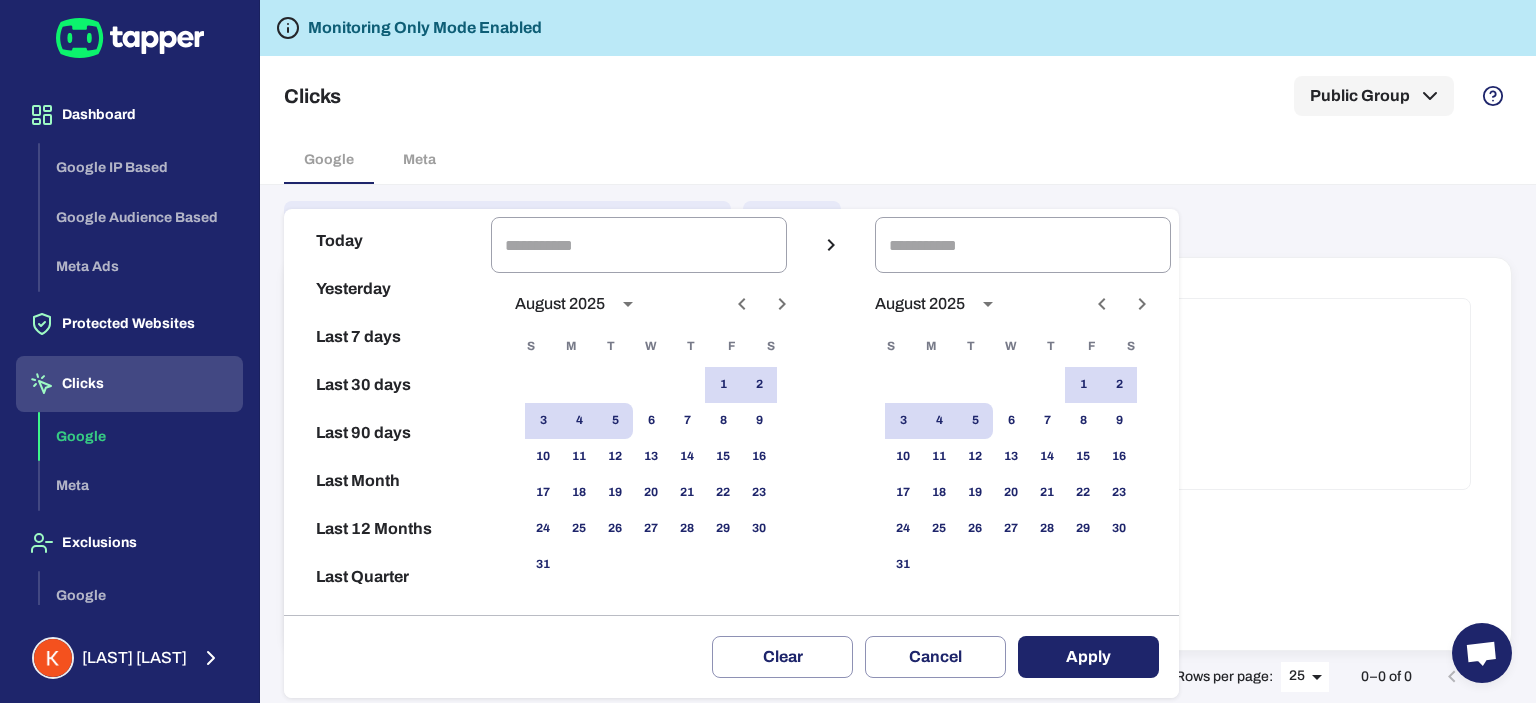 click at bounding box center [768, 351] 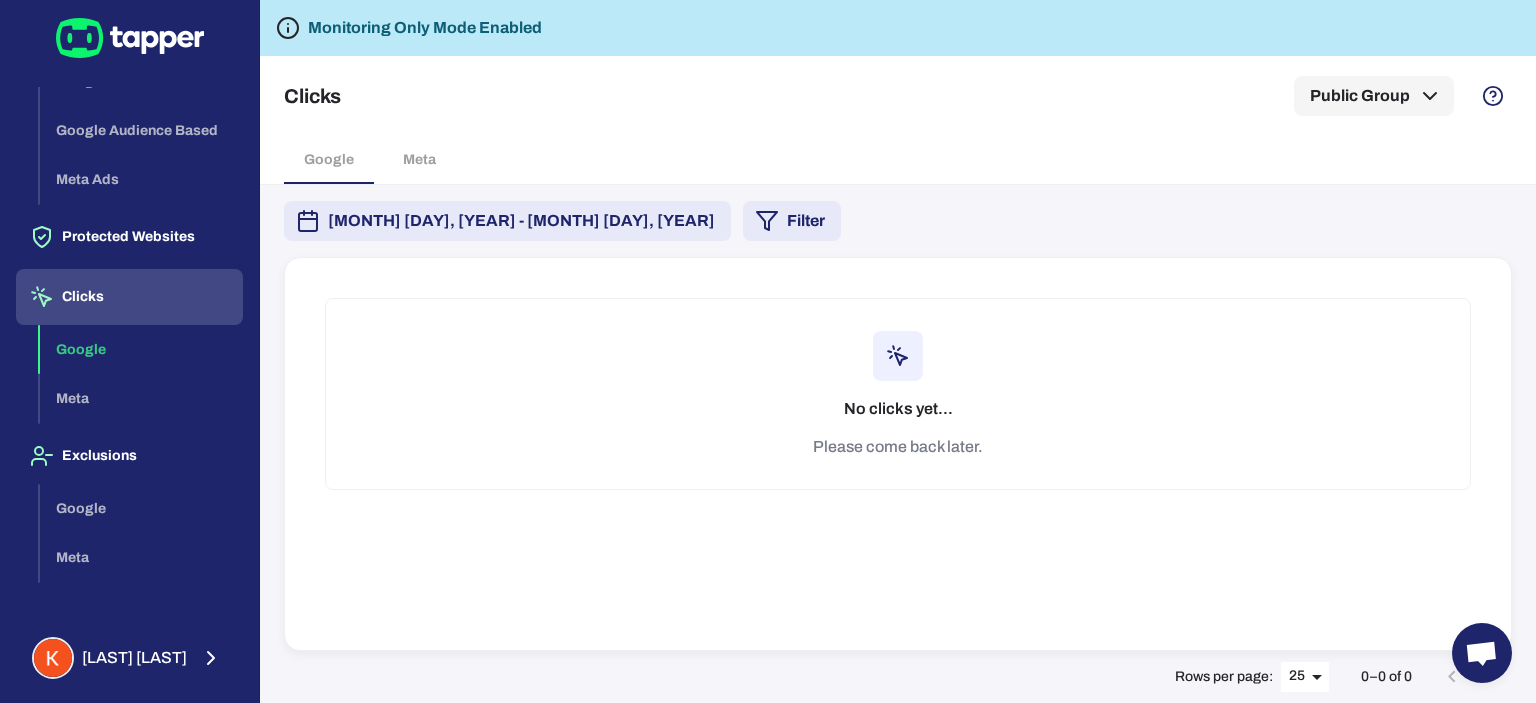 scroll, scrollTop: 88, scrollLeft: 0, axis: vertical 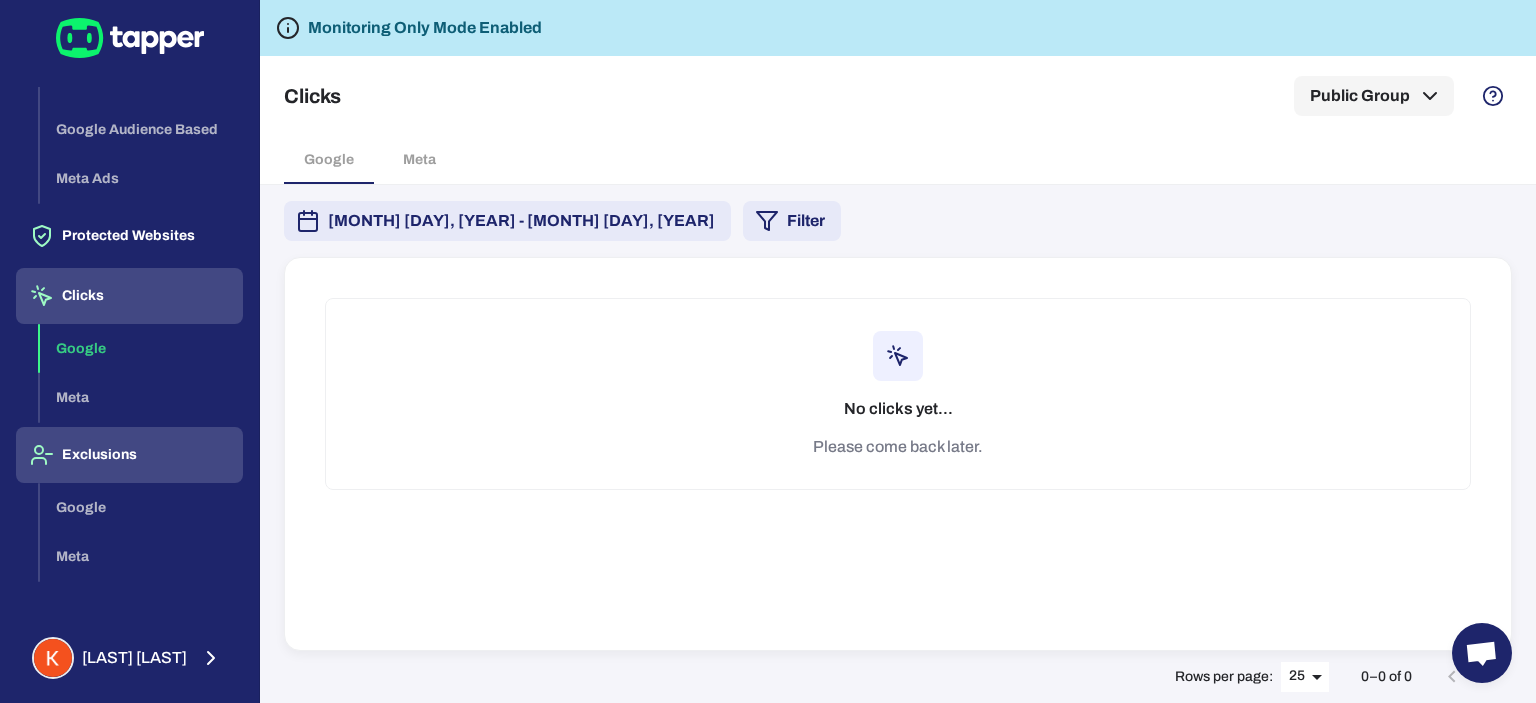 type 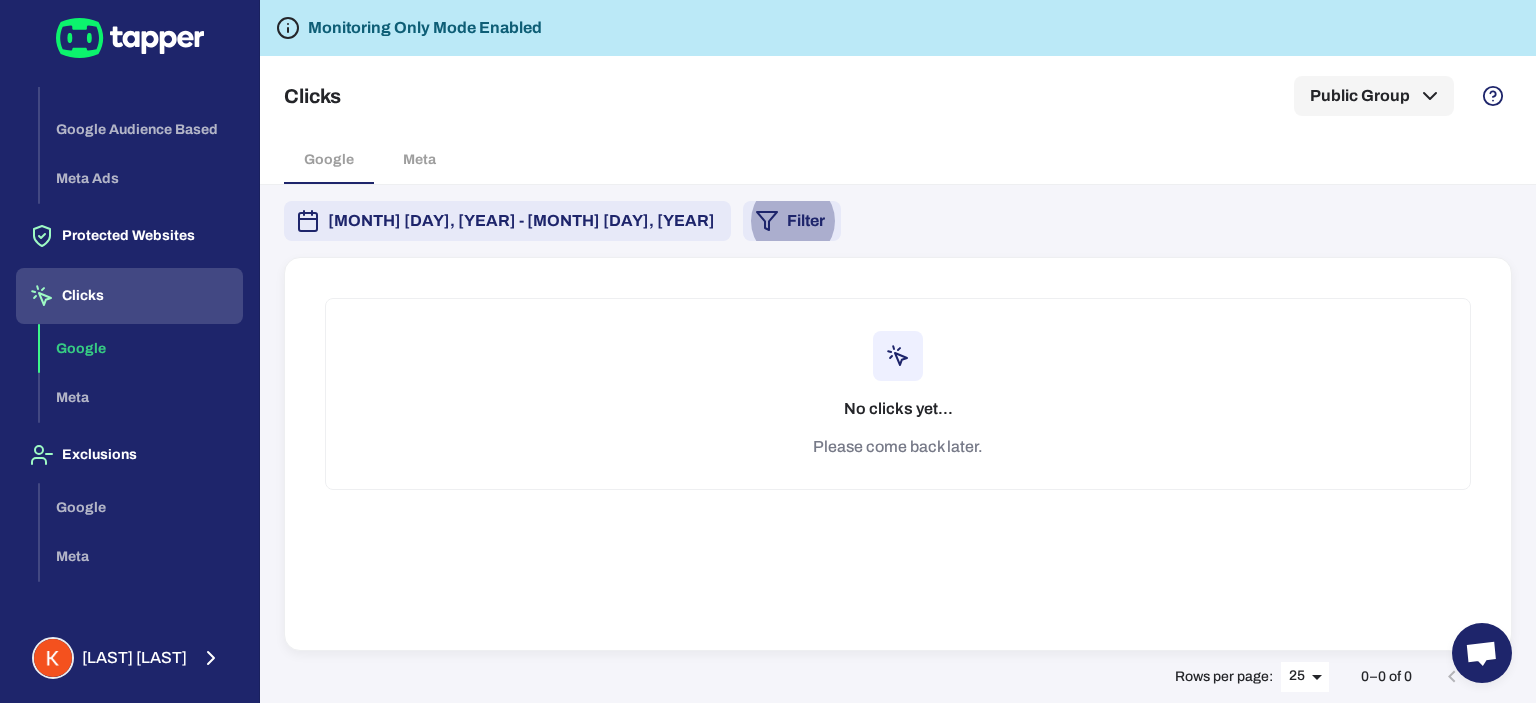 type 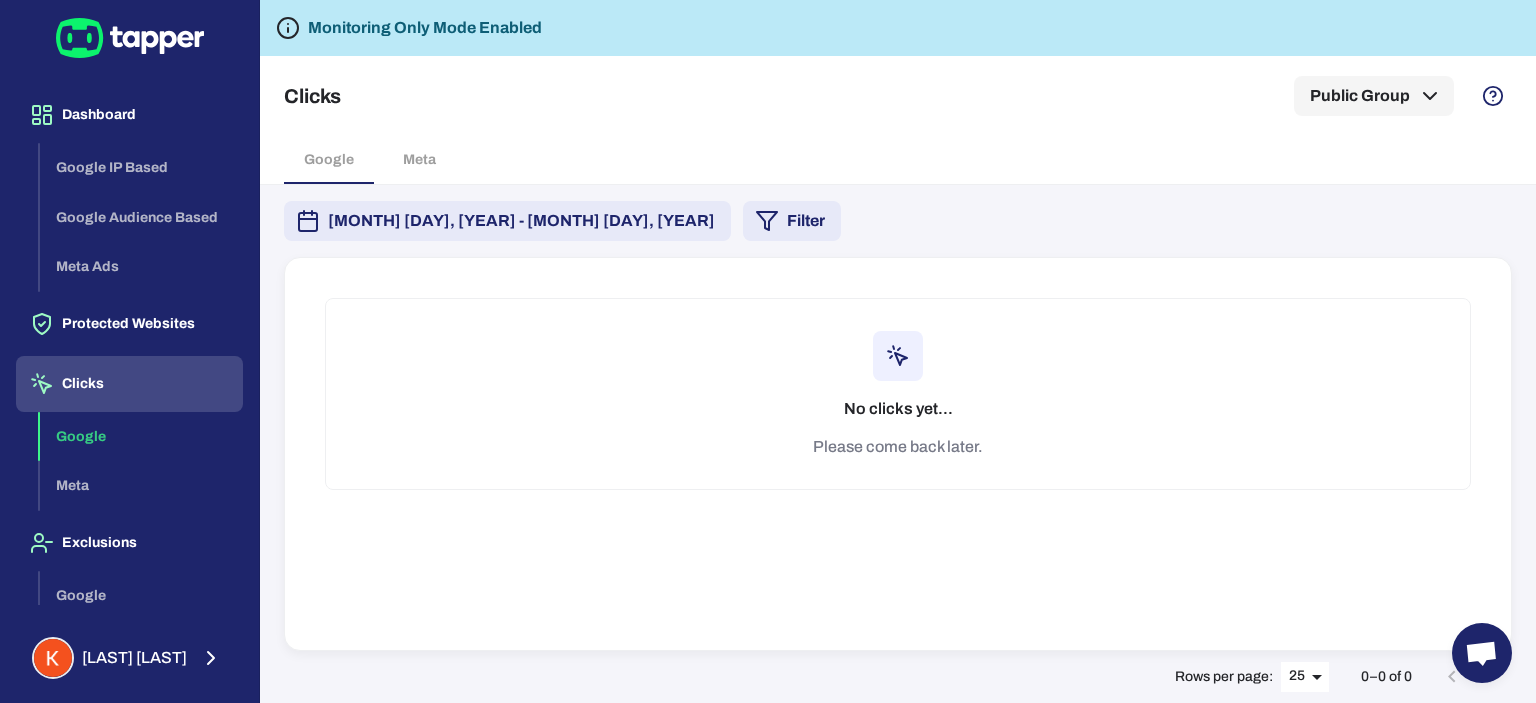 click on "Filter" at bounding box center [792, 221] 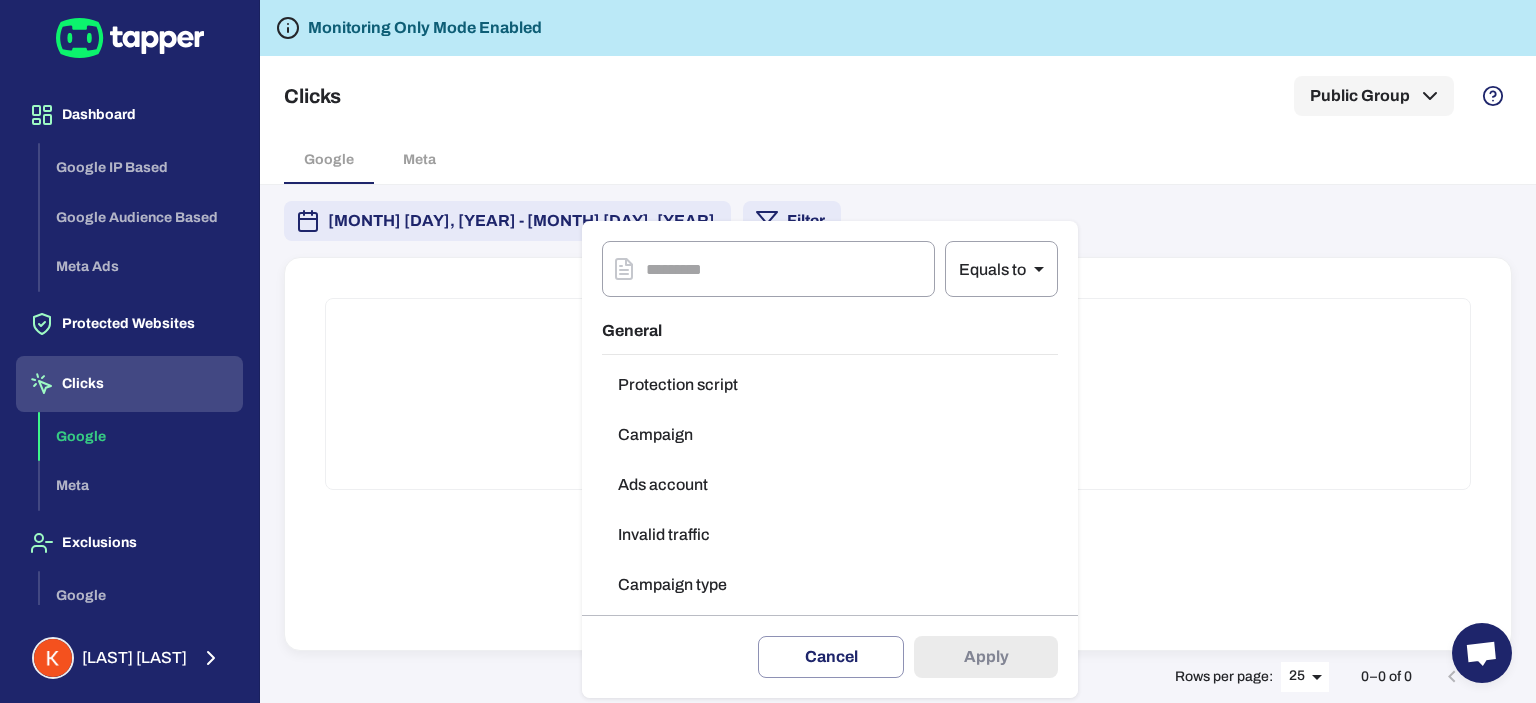 click on "Campaign" at bounding box center [830, 435] 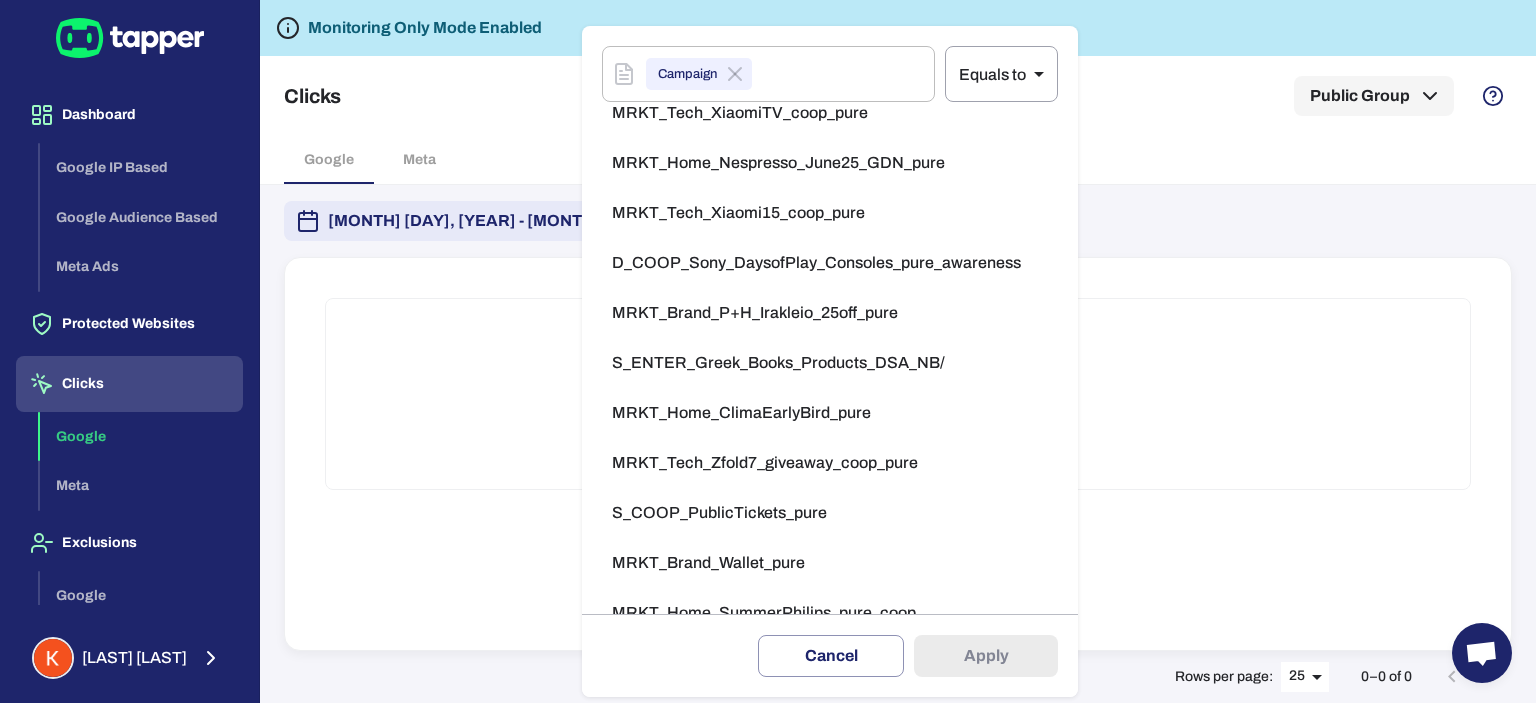 scroll, scrollTop: 739, scrollLeft: 0, axis: vertical 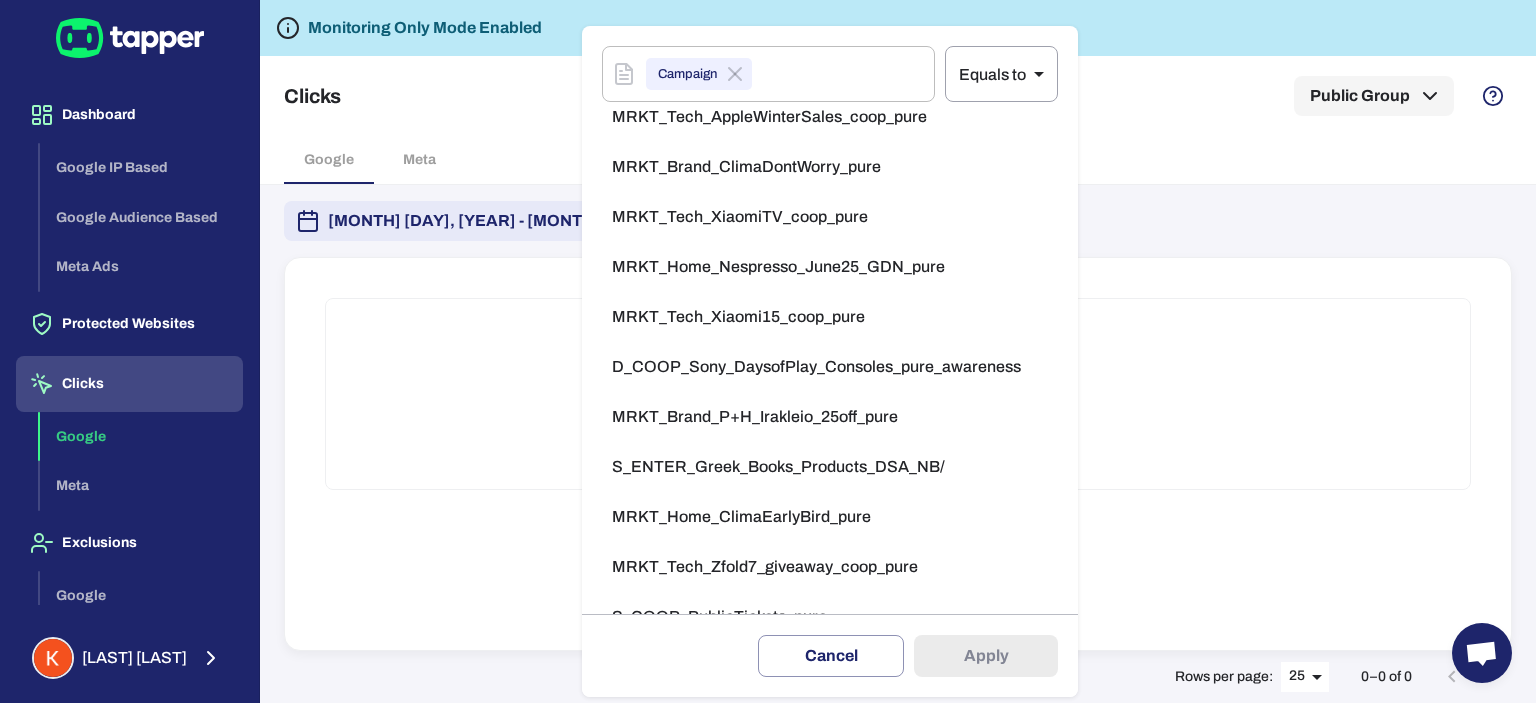 click on "S_ENTER_Greek_Books_Products_DSA_NB/" at bounding box center (778, 467) 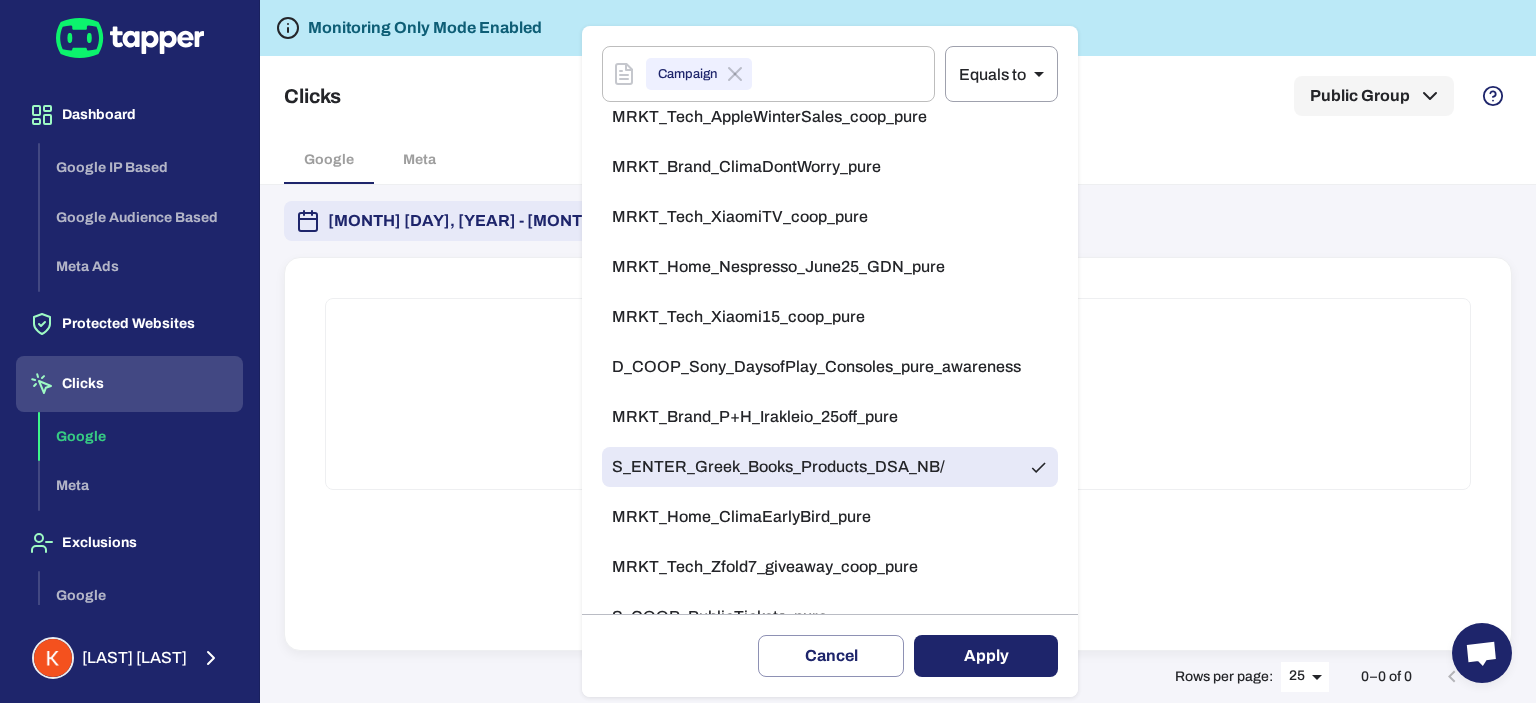 click on "Apply" at bounding box center (986, 656) 